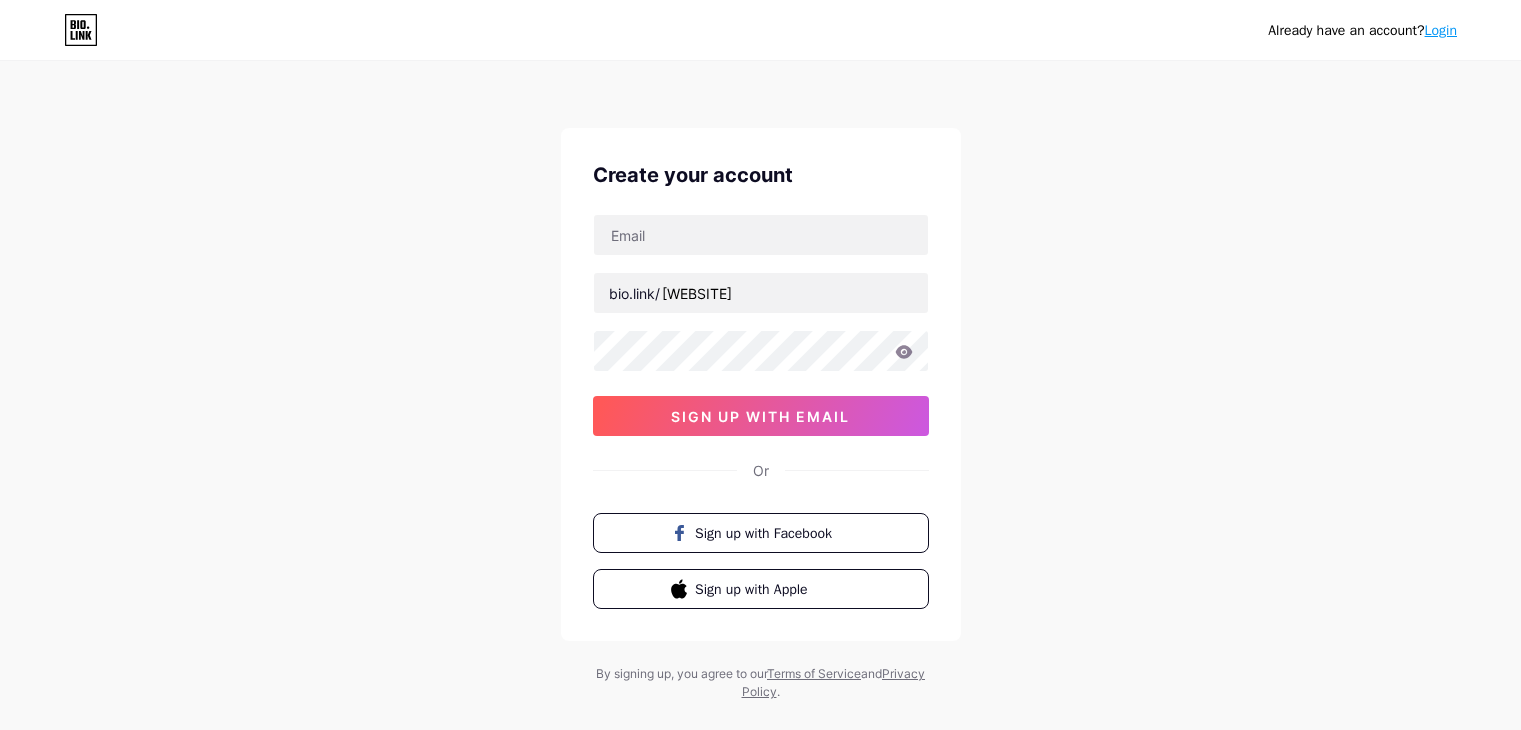 scroll, scrollTop: 0, scrollLeft: 0, axis: both 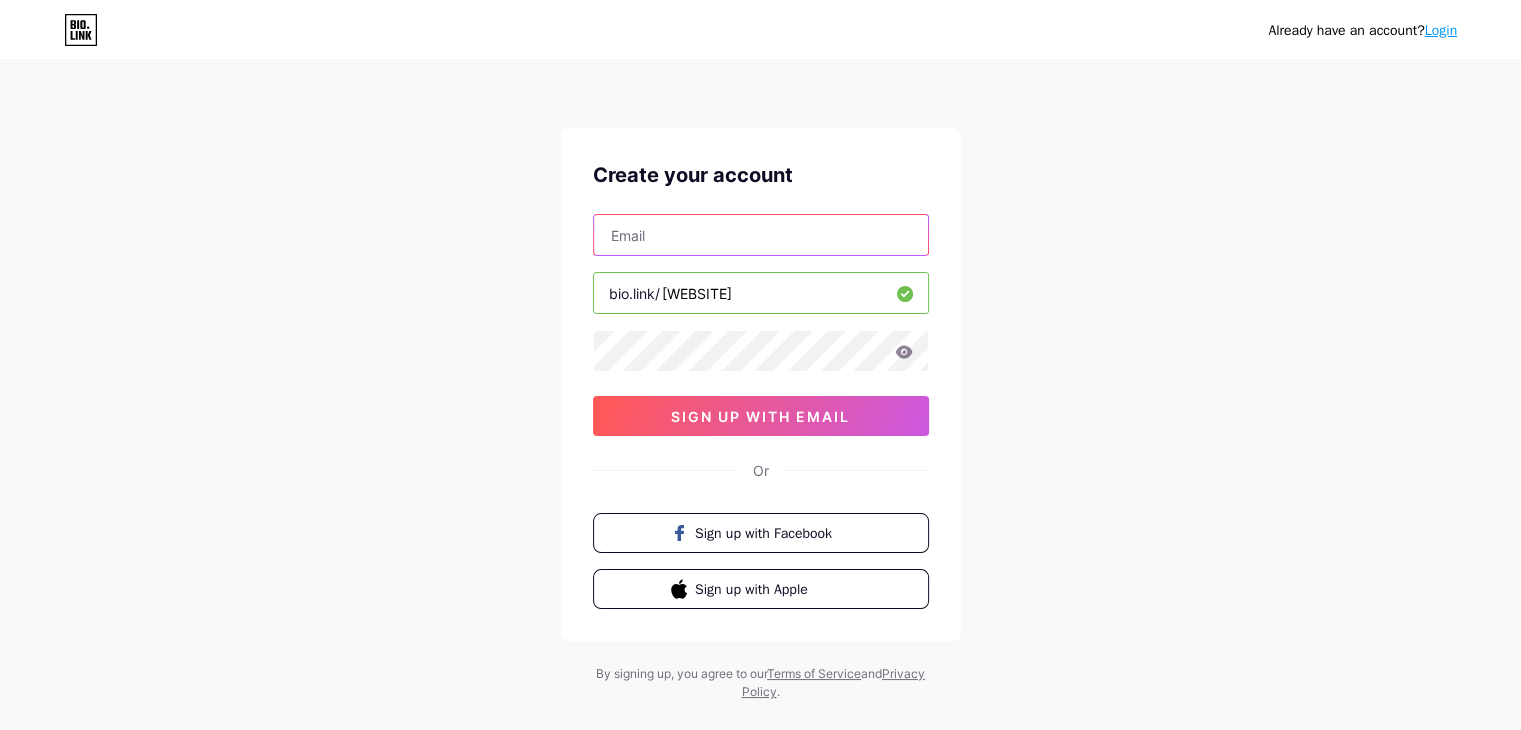 click at bounding box center (761, 235) 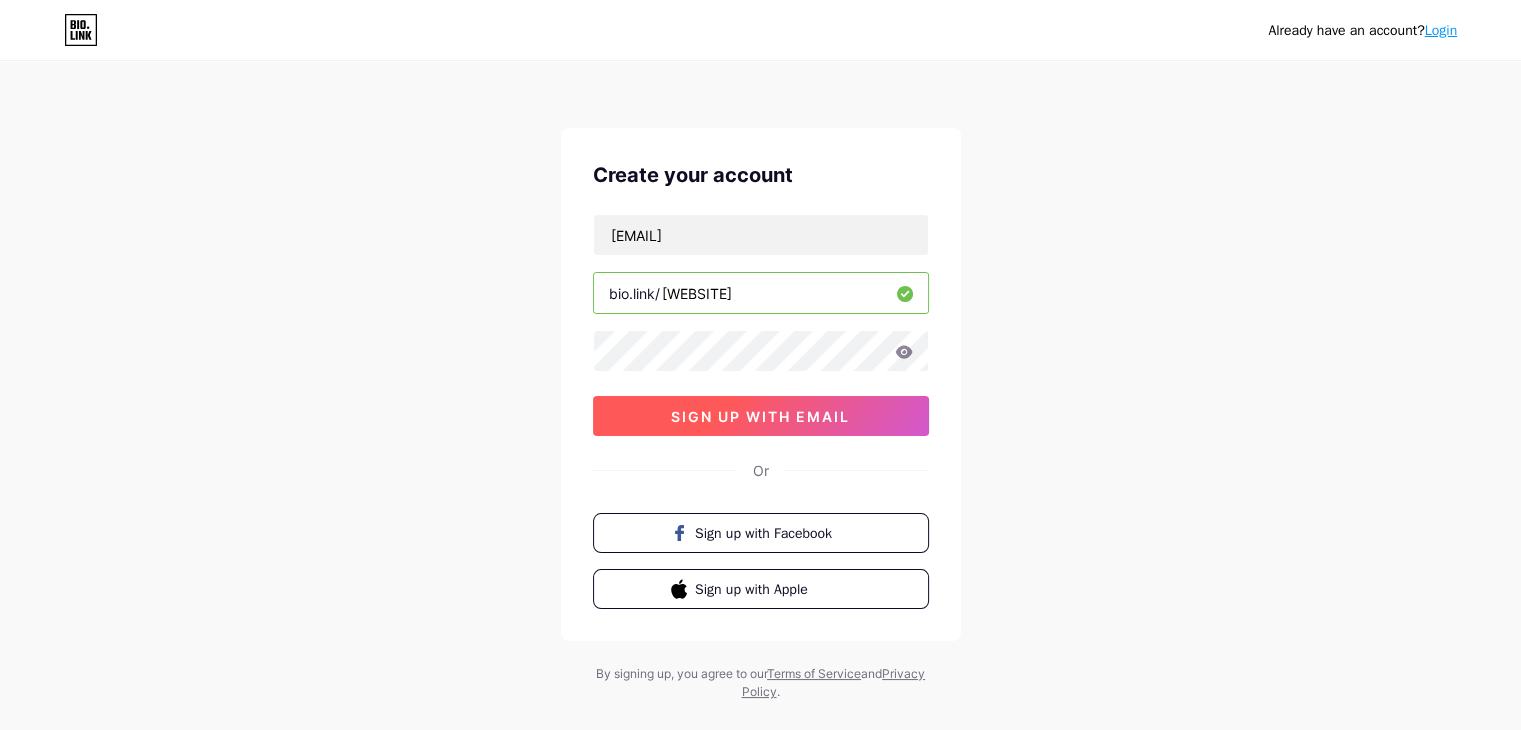 click on "sign up with email" at bounding box center [760, 416] 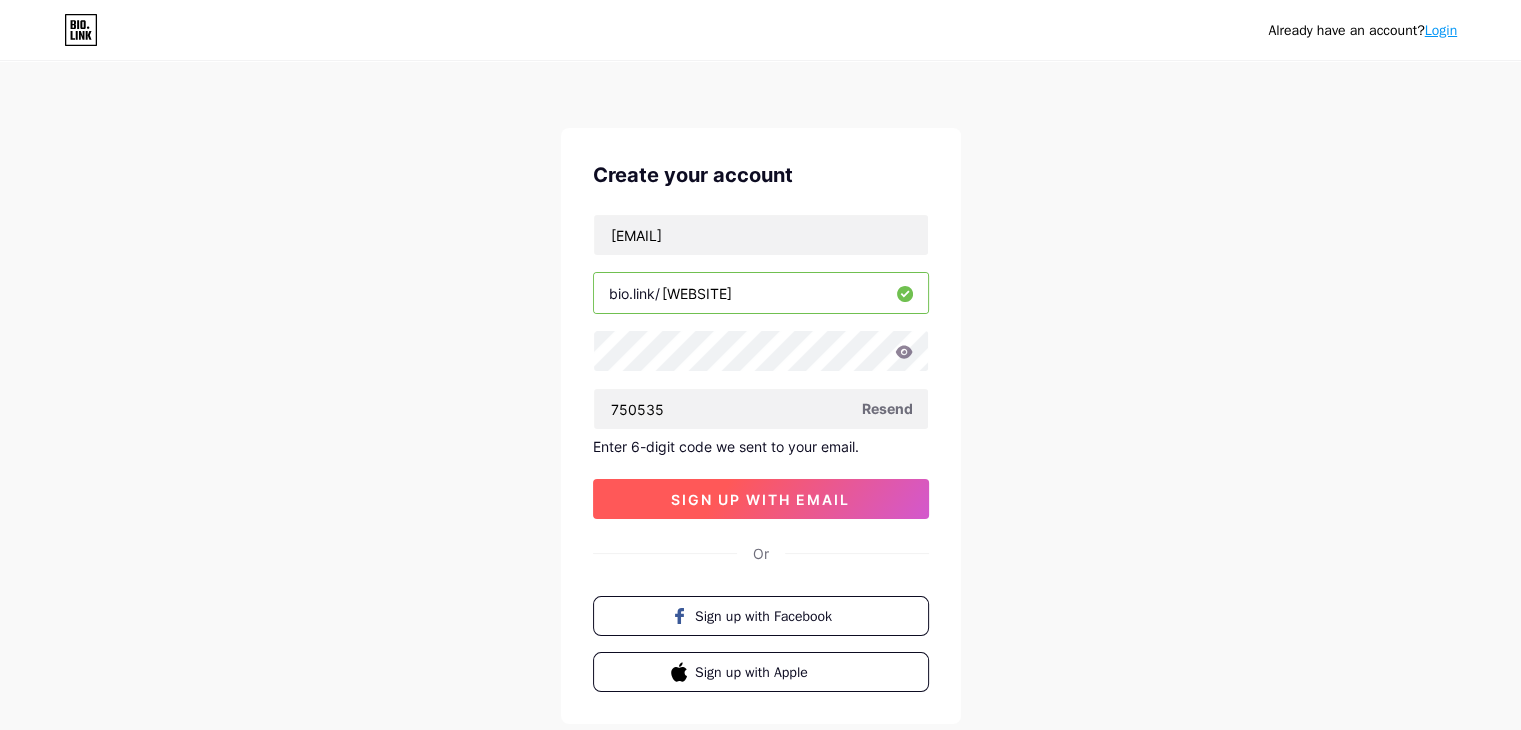 type on "750535" 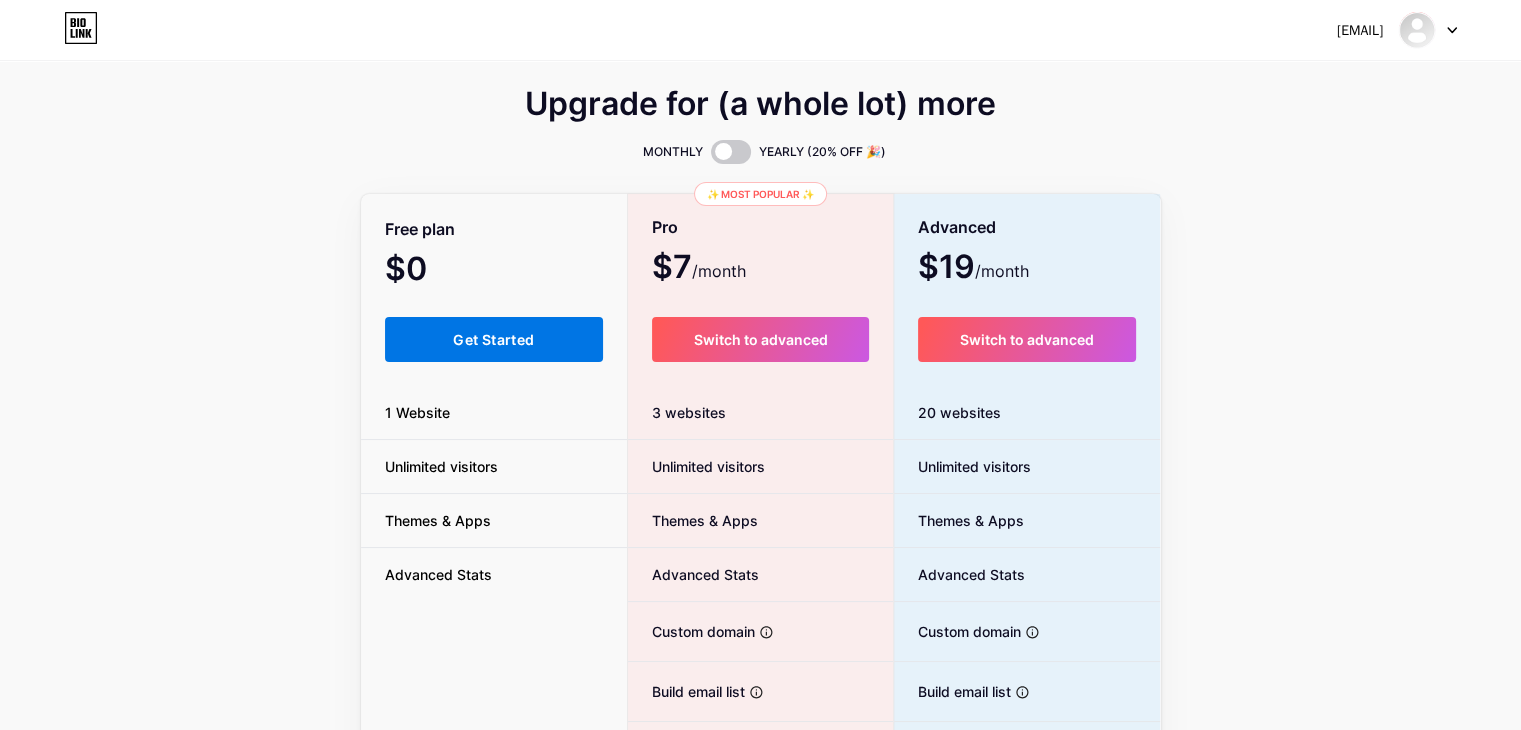 click on "Get Started" at bounding box center (494, 339) 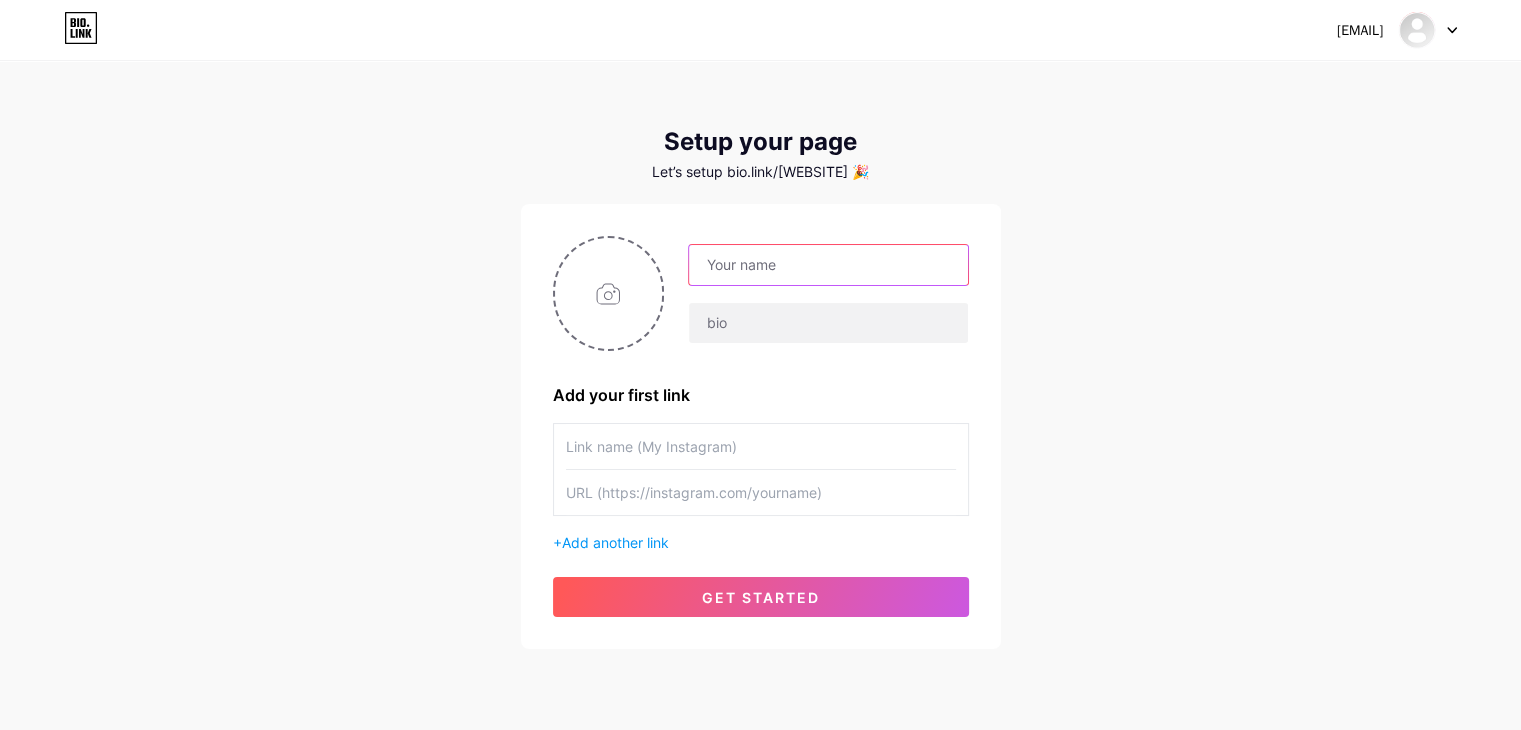 click at bounding box center (828, 265) 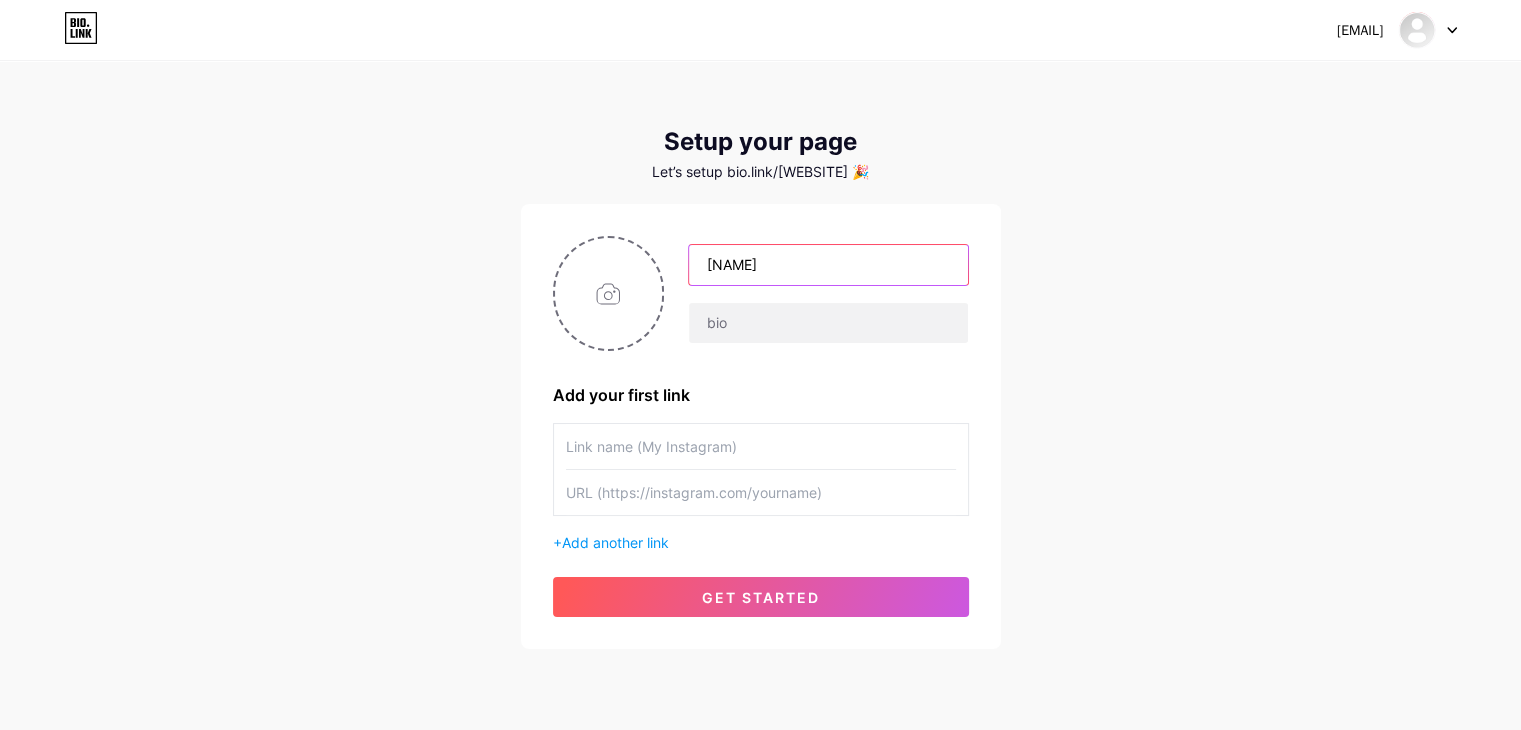type on "[NAME]" 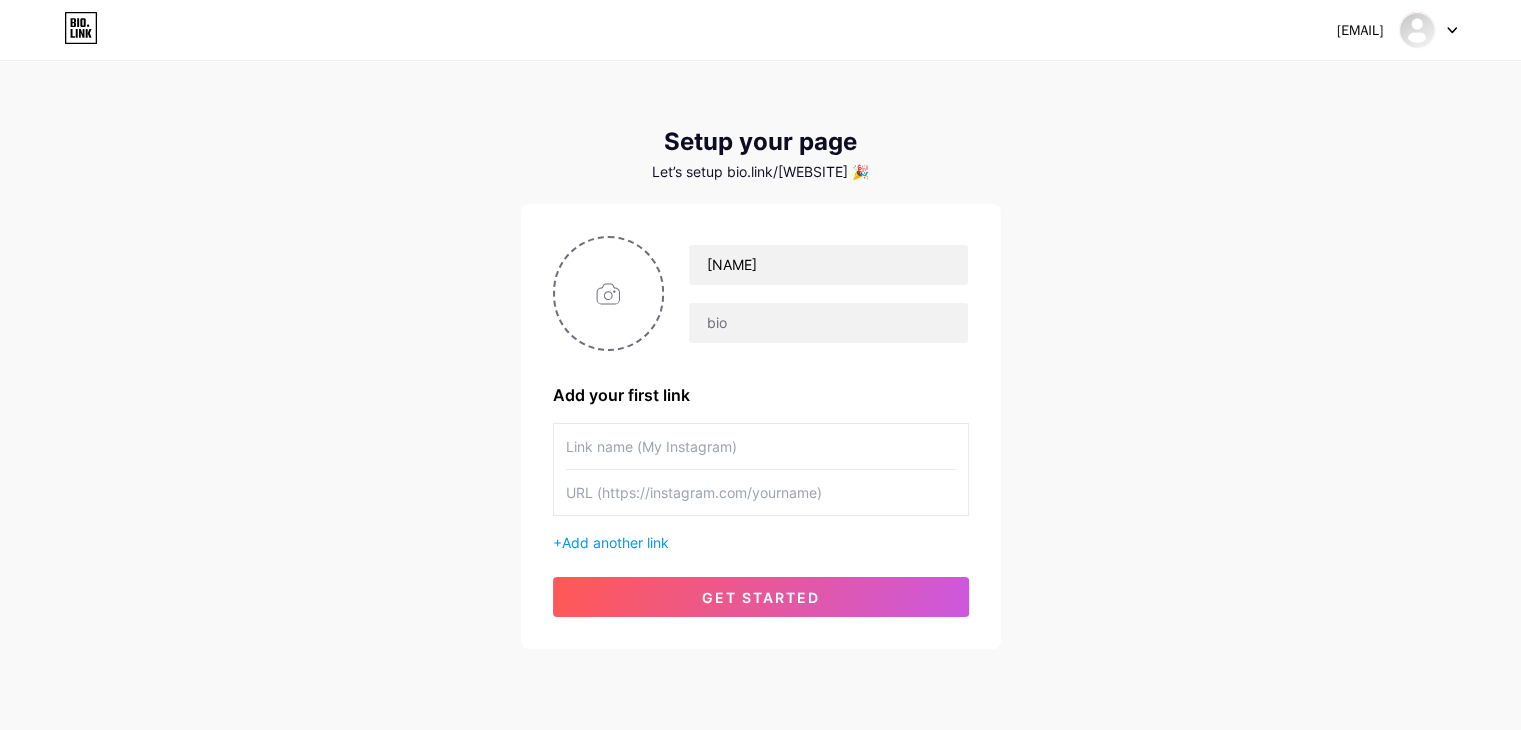 click at bounding box center (761, 446) 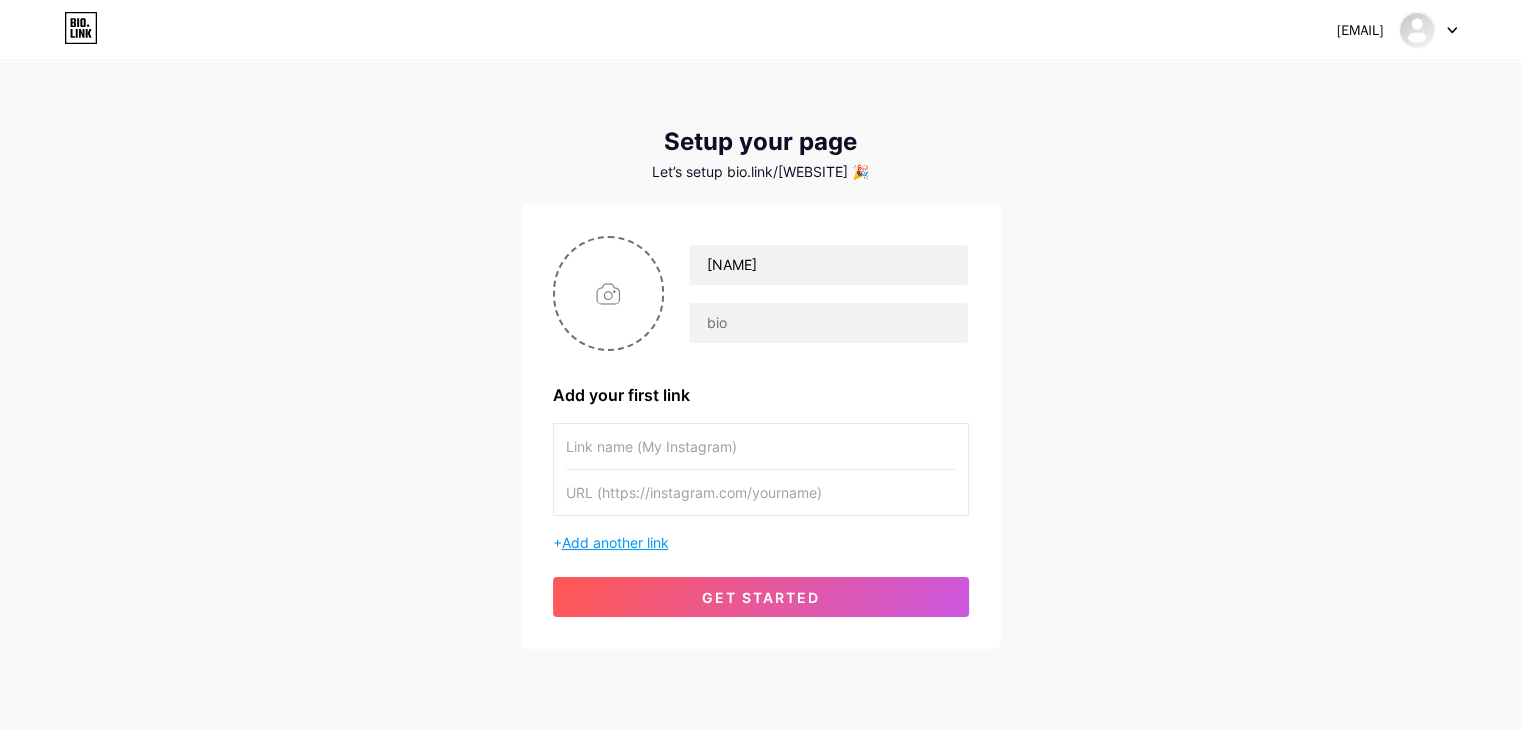 click on "Add another link" at bounding box center [615, 542] 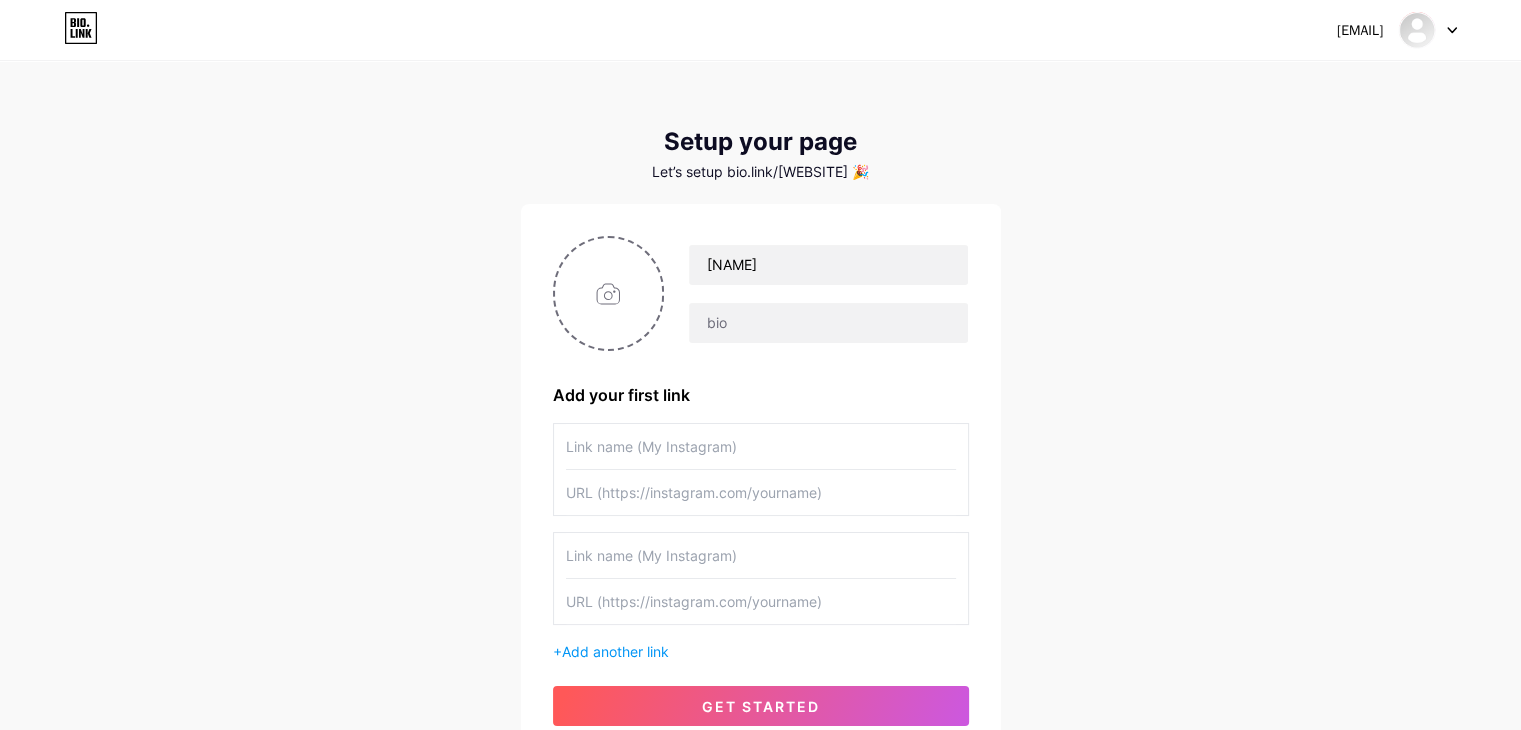 click at bounding box center (761, 446) 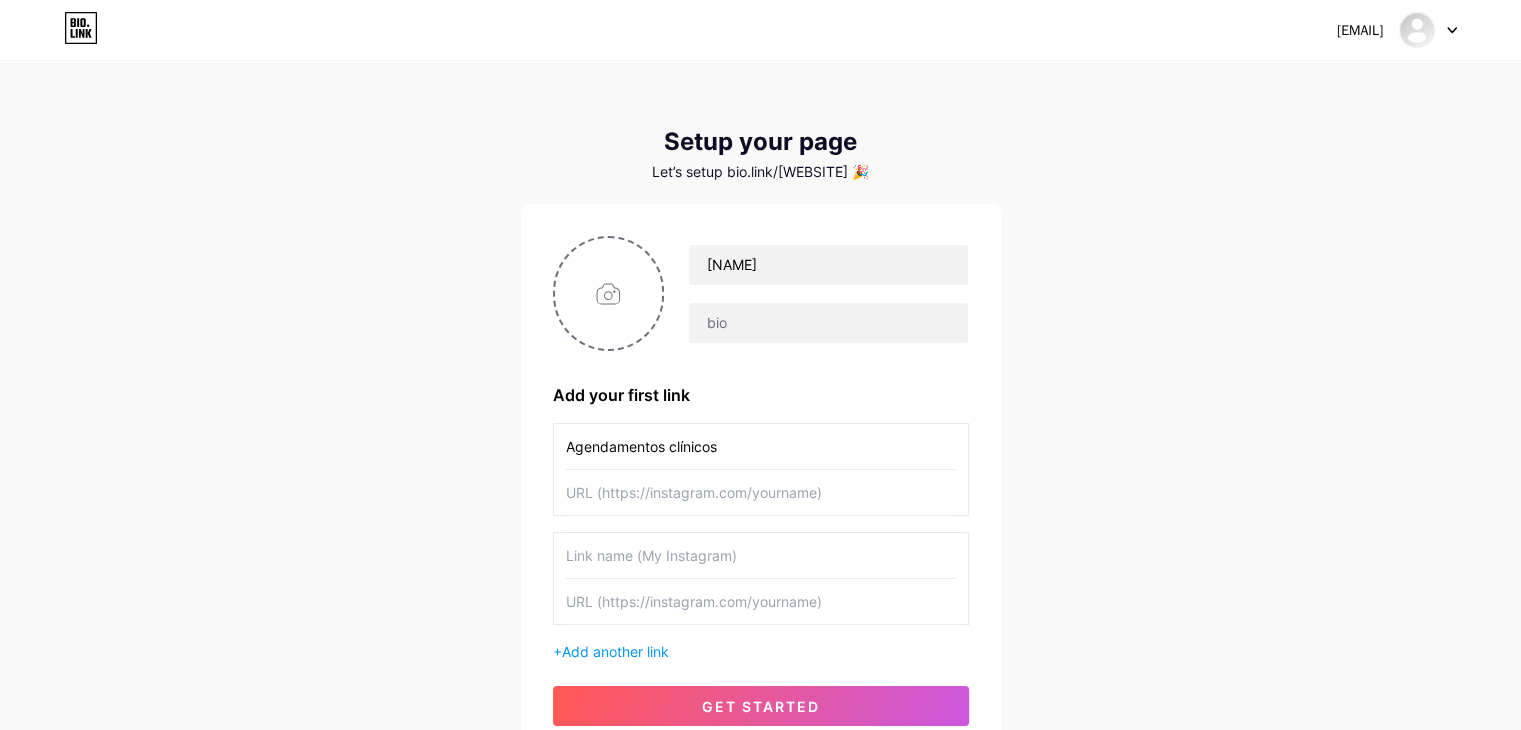 type on "Agendamentos clínicos" 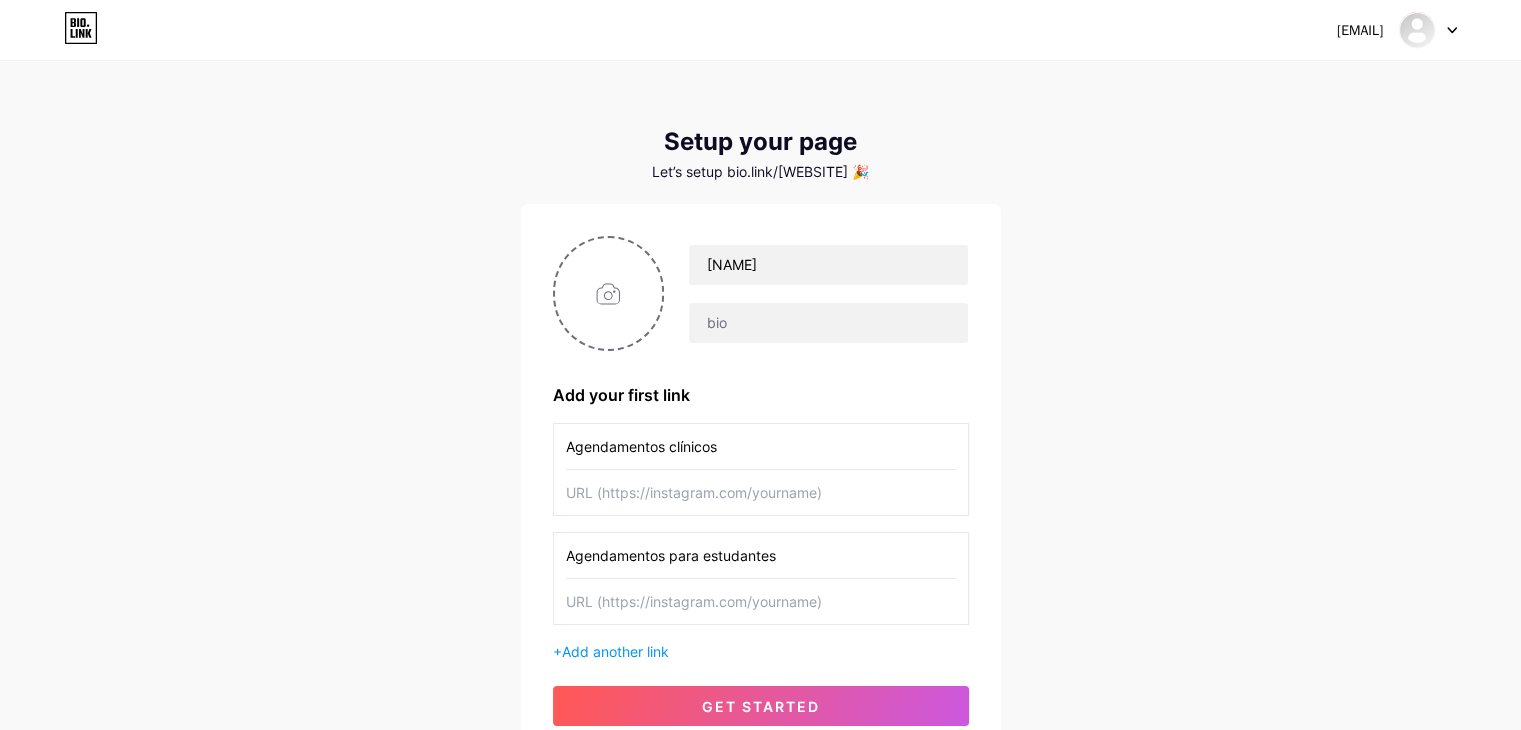 type on "Agendamentos para estudantes" 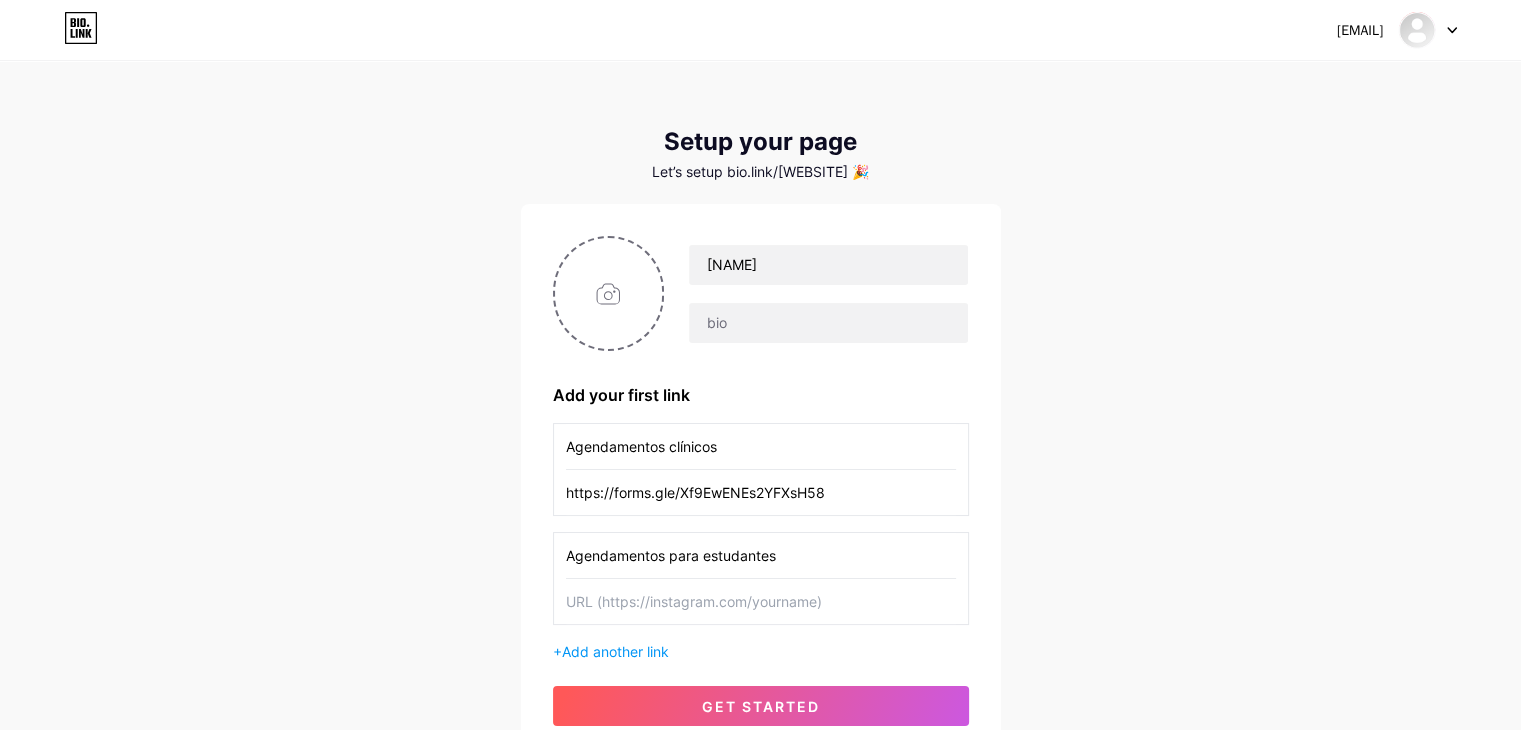 type on "https://forms.gle/Xf9EwENEs2YFXsH58" 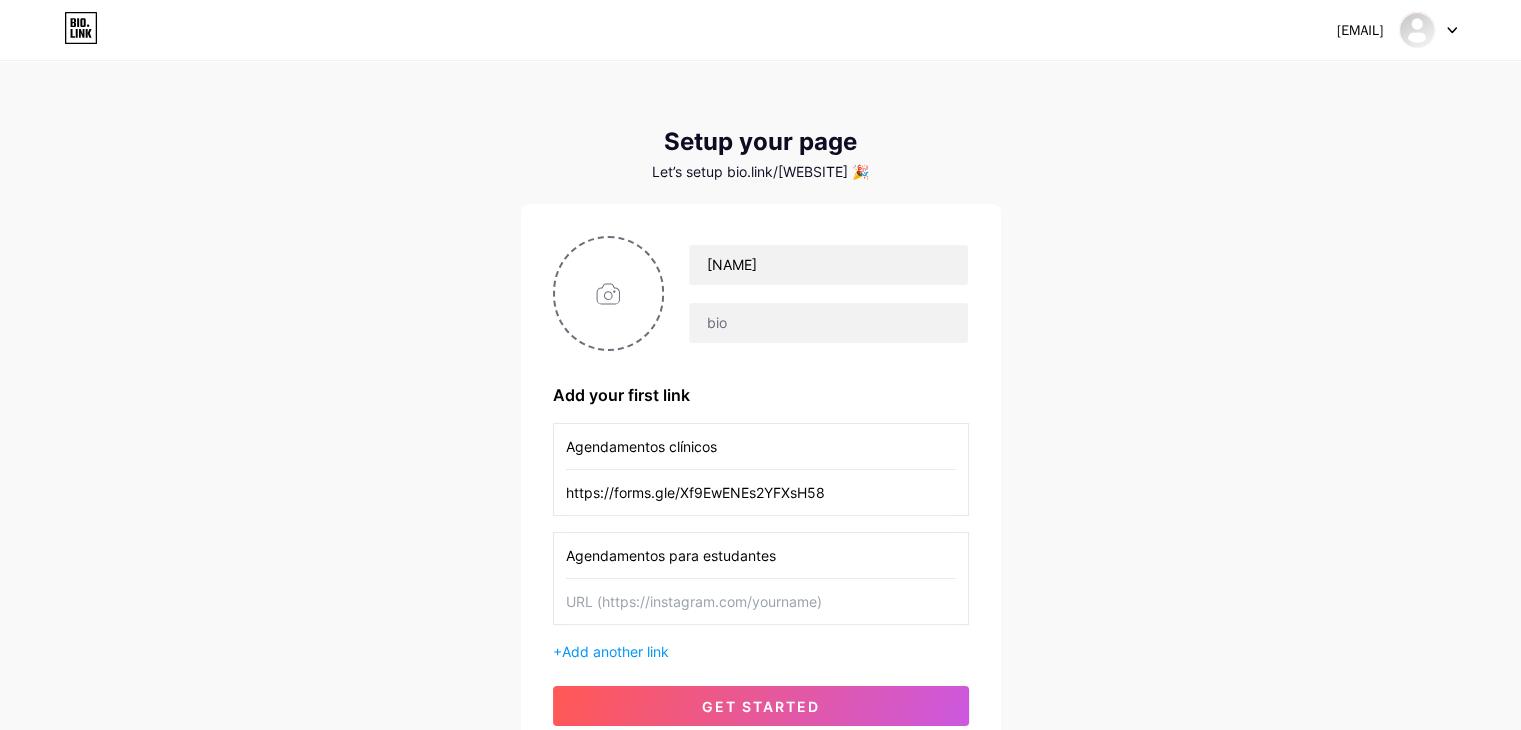 click at bounding box center [761, 601] 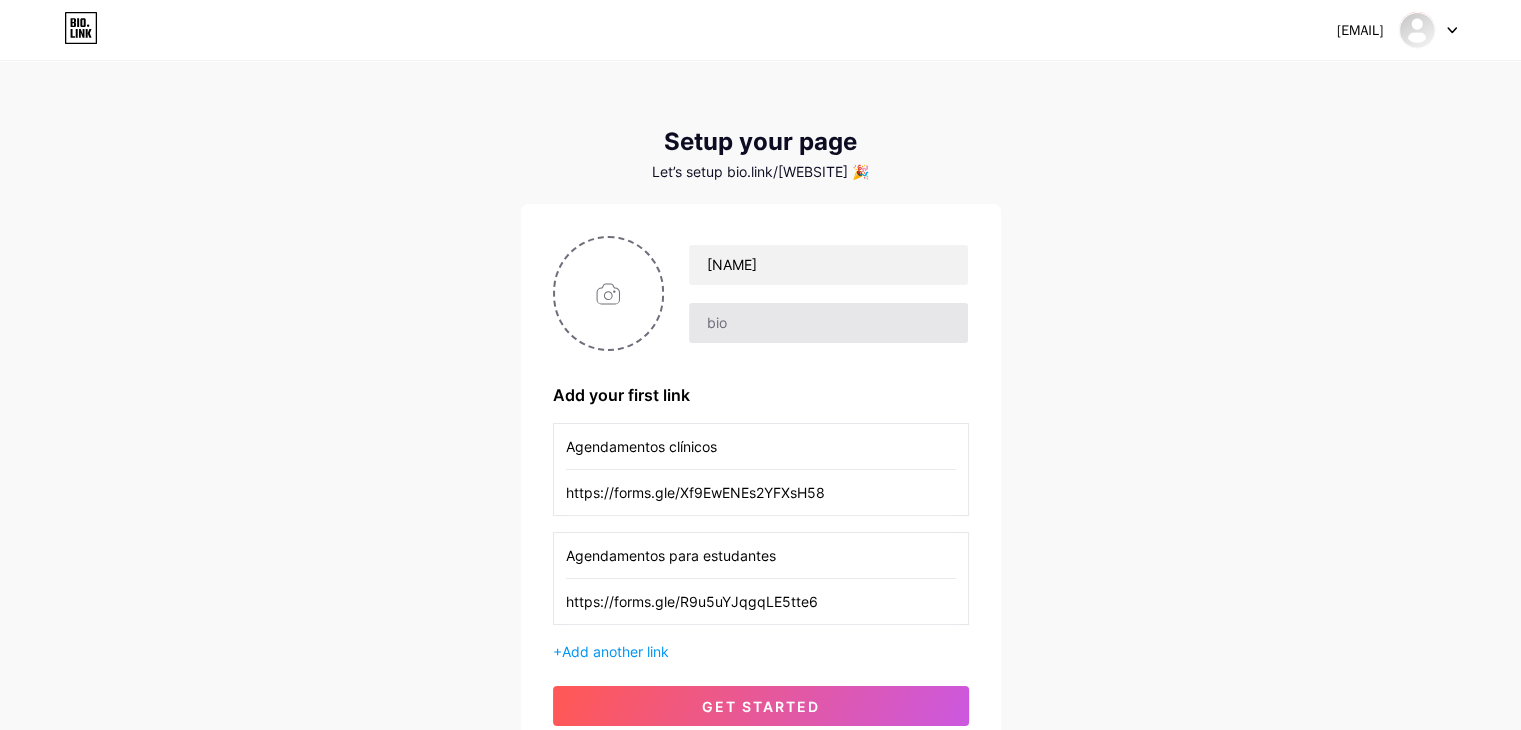 type on "https://forms.gle/R9u5uYJqgqLE5tte6" 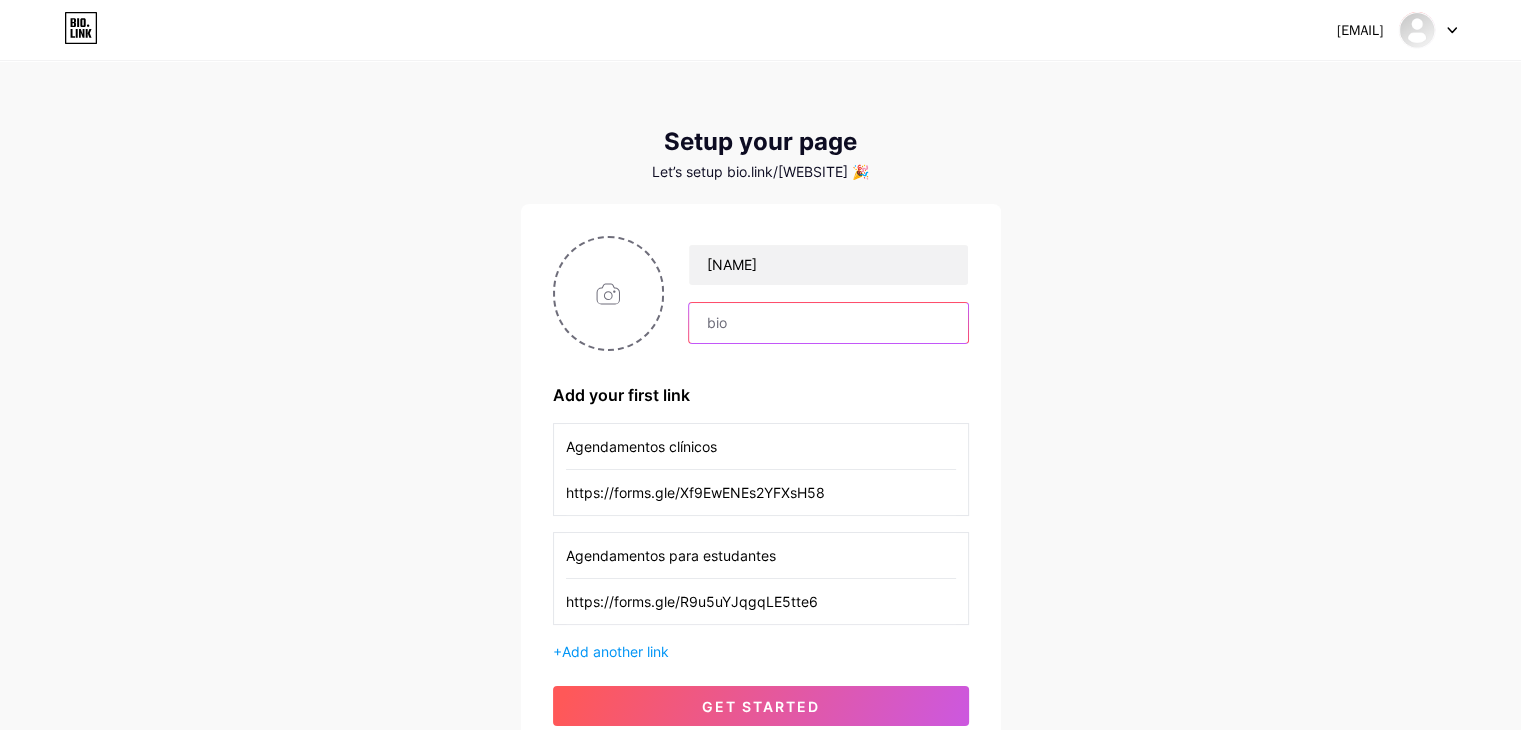 click at bounding box center (828, 323) 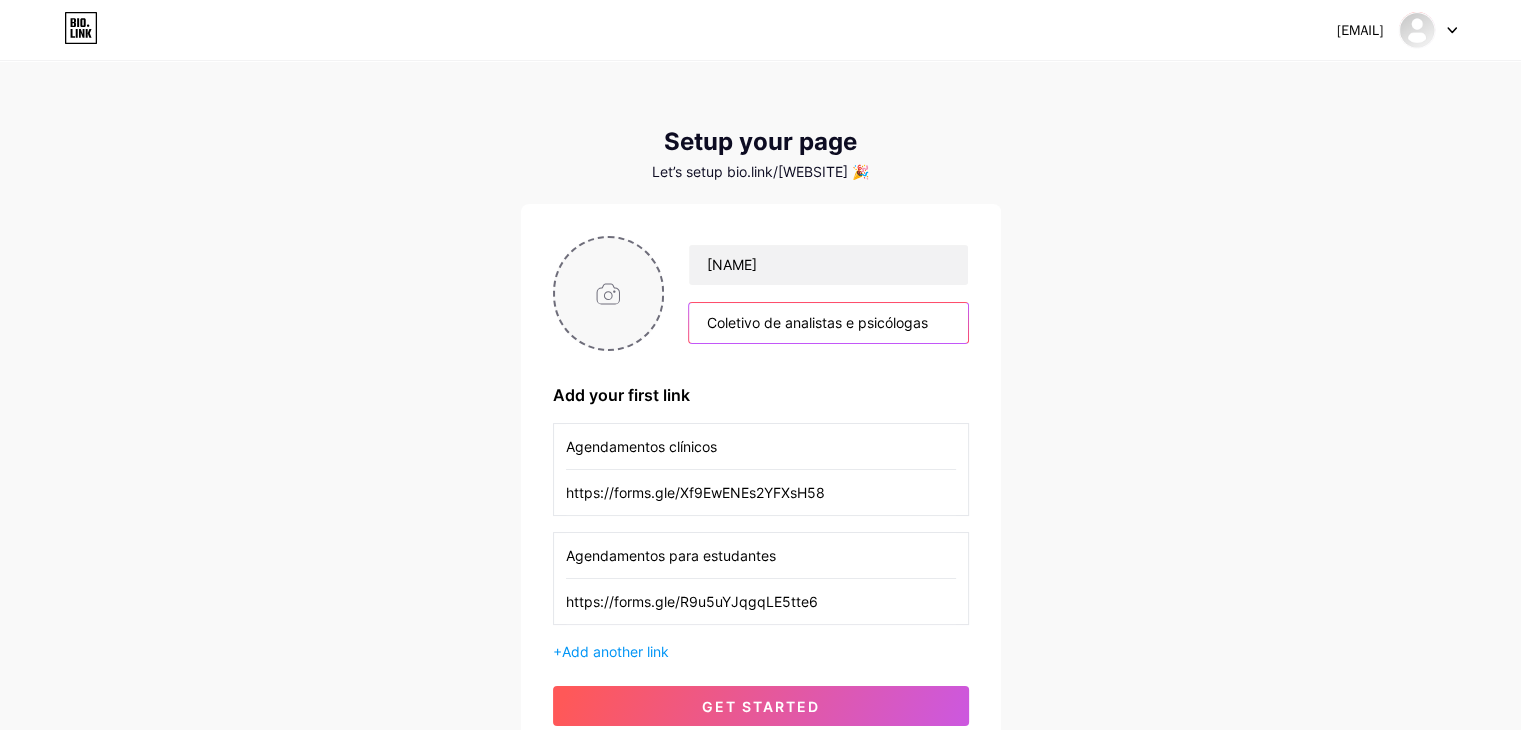 type on "Coletivo de analistas e psicólogas" 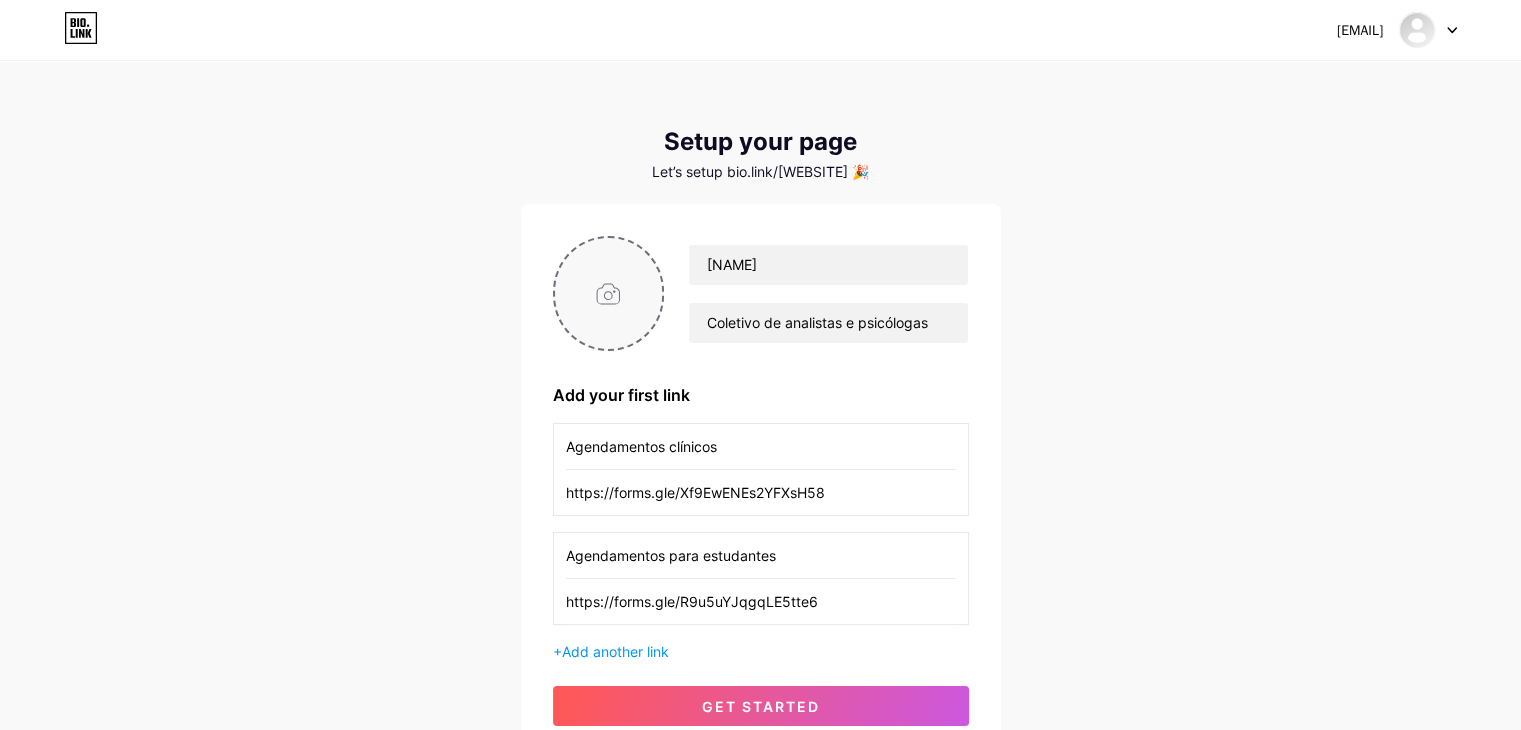 click at bounding box center [609, 293] 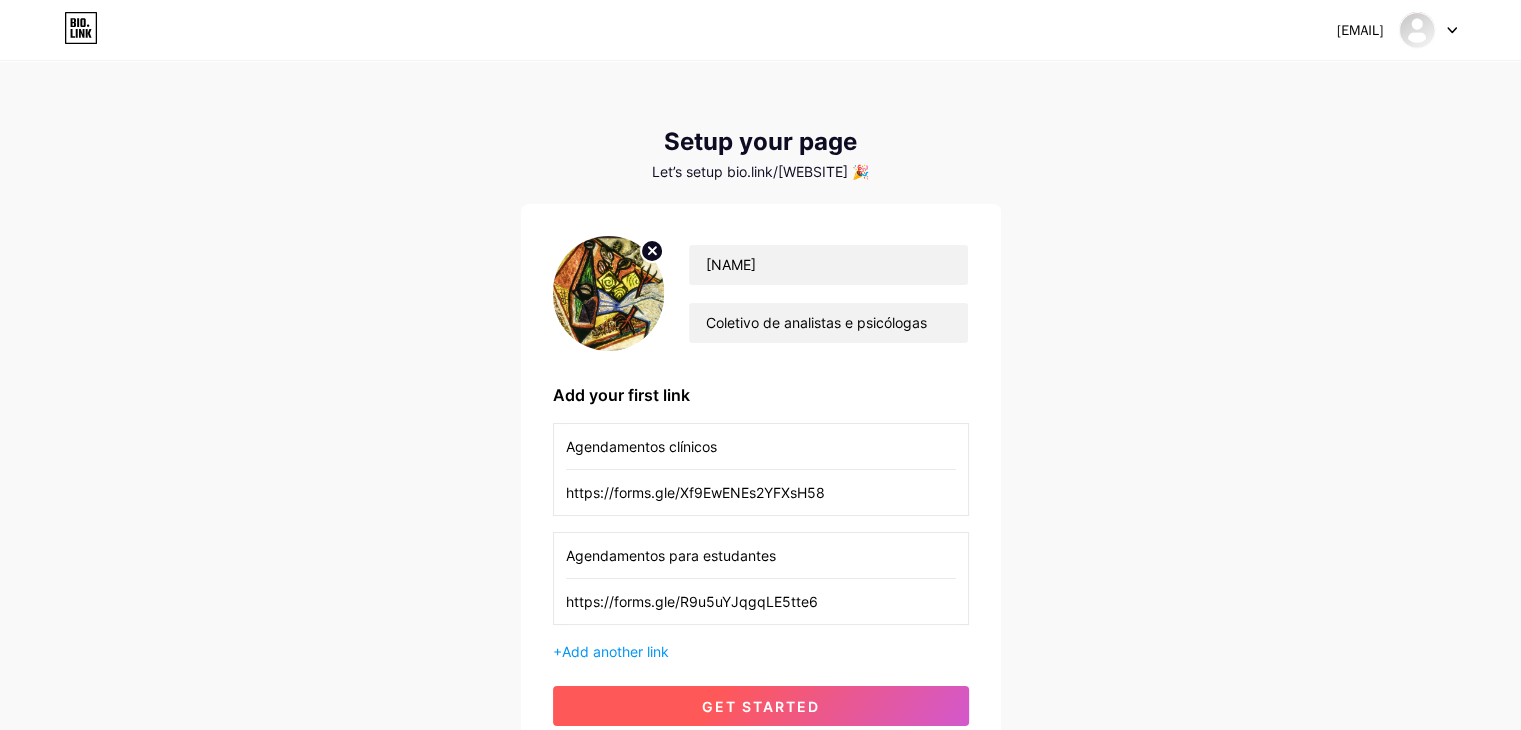 click on "get started" at bounding box center [761, 706] 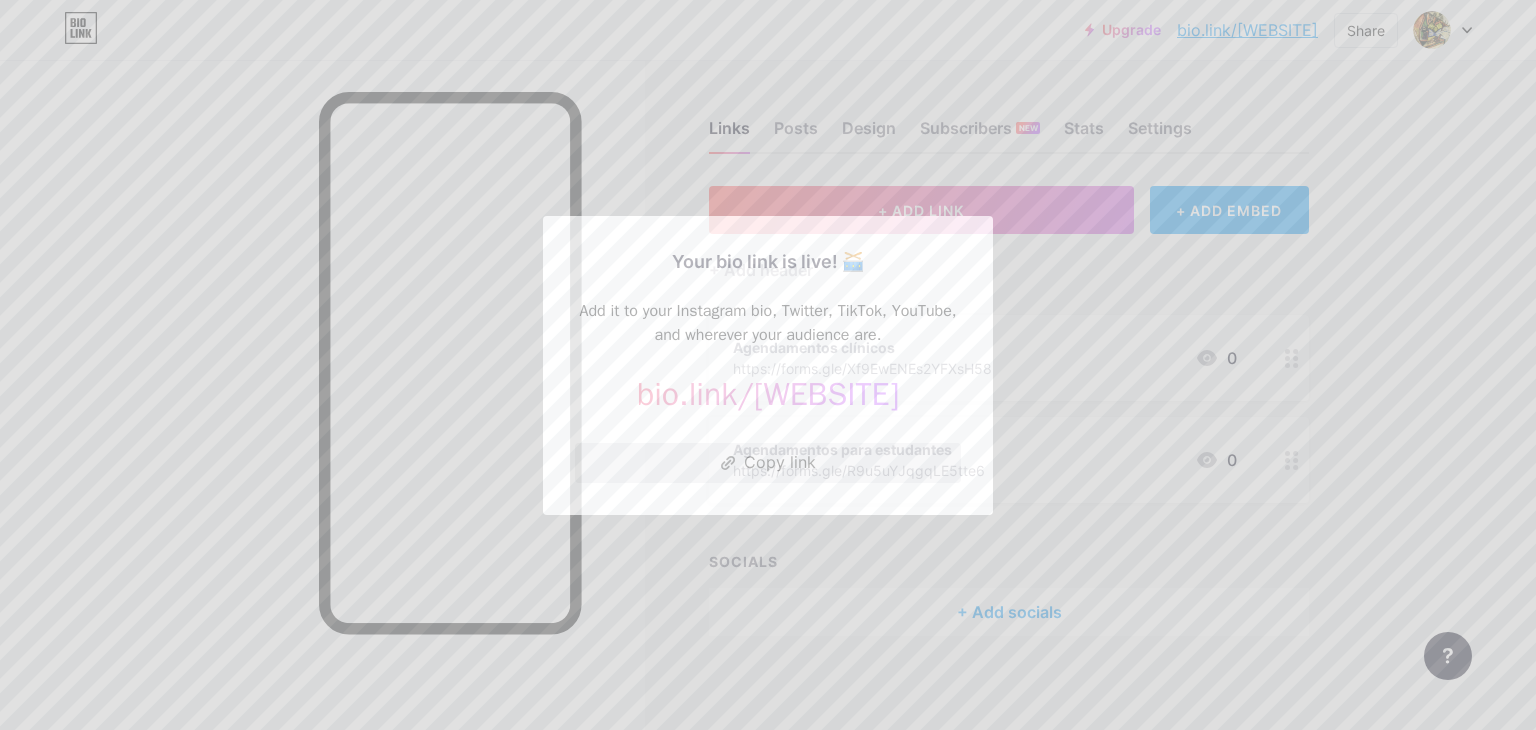 click on "Copy link" at bounding box center [768, 463] 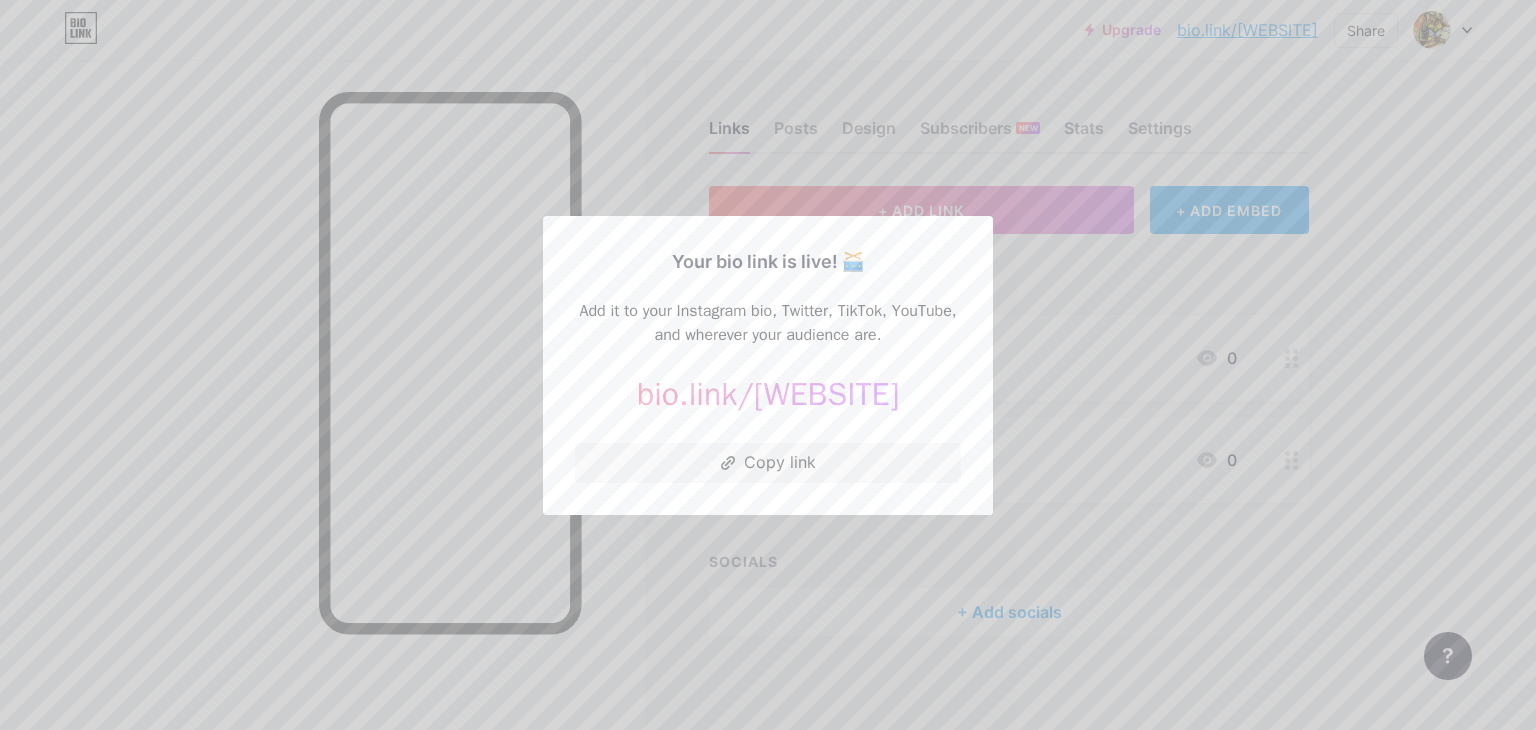 click at bounding box center (768, 365) 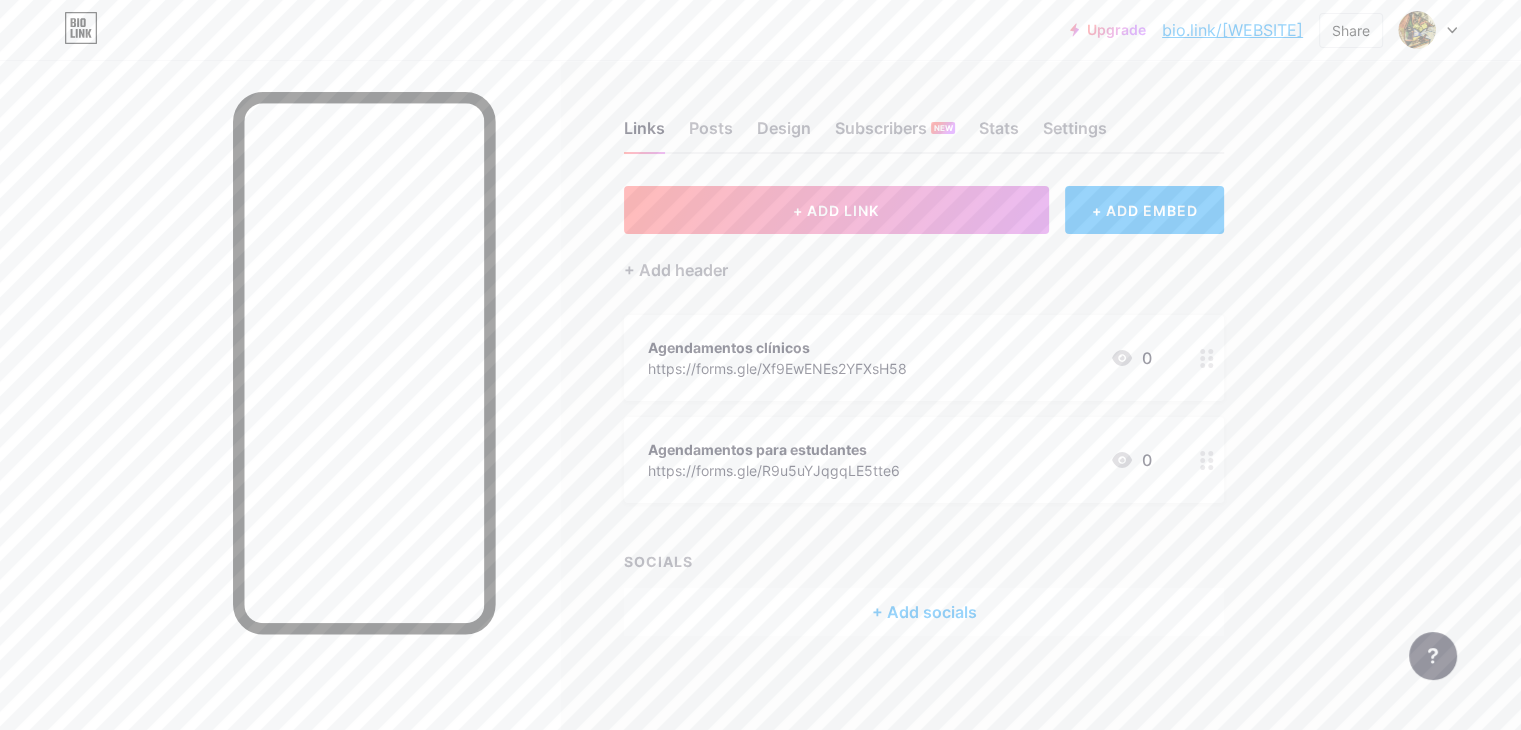 scroll, scrollTop: 4, scrollLeft: 0, axis: vertical 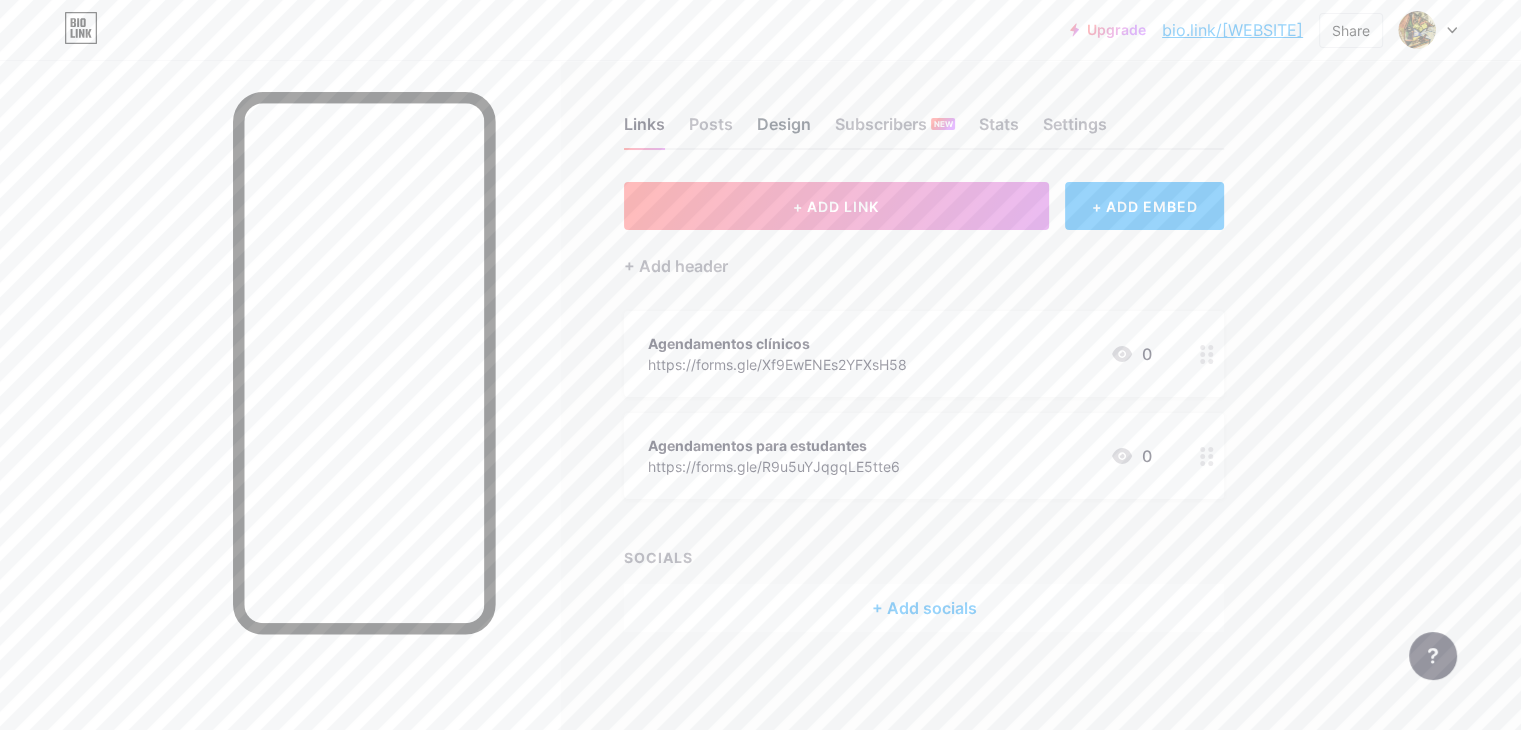 click on "Design" at bounding box center (784, 130) 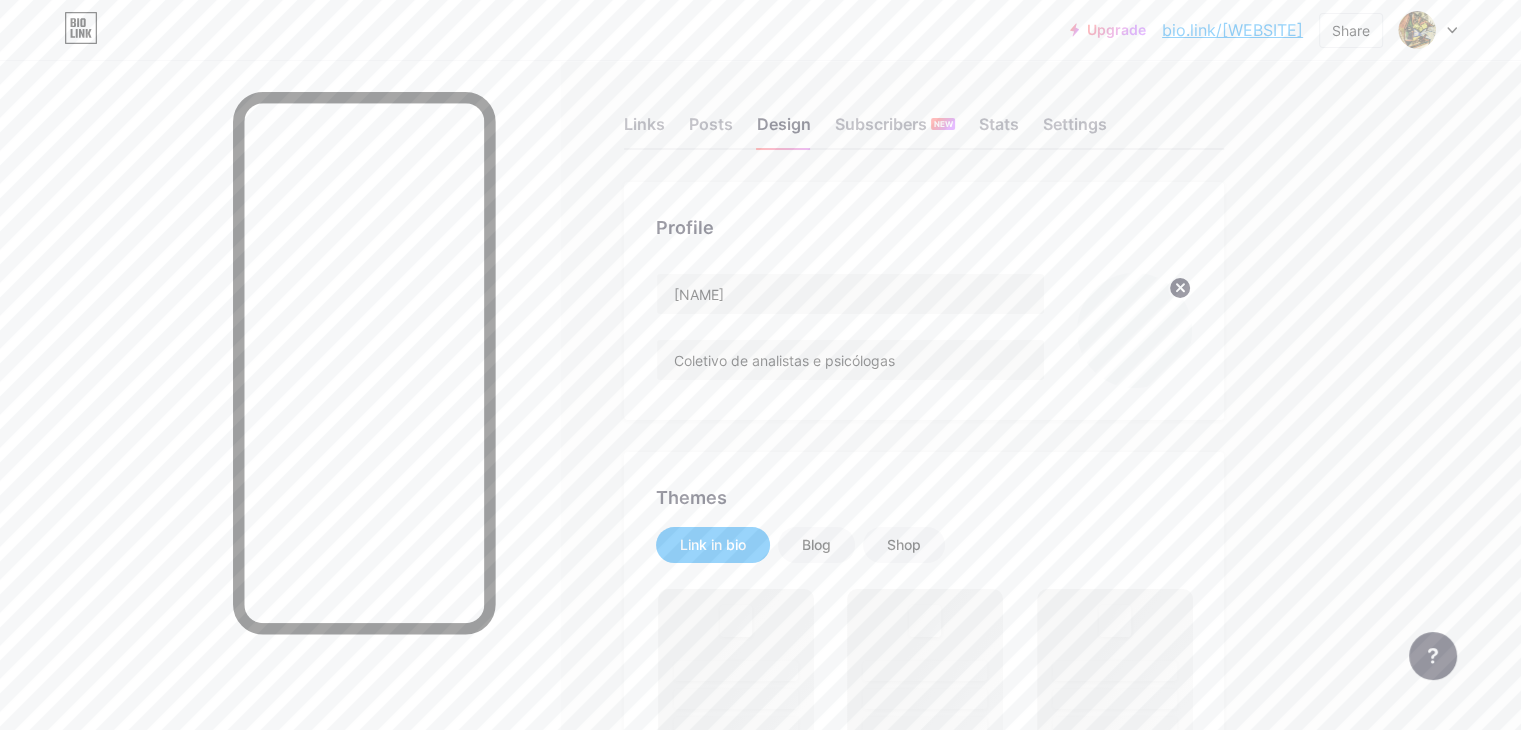scroll, scrollTop: 0, scrollLeft: 0, axis: both 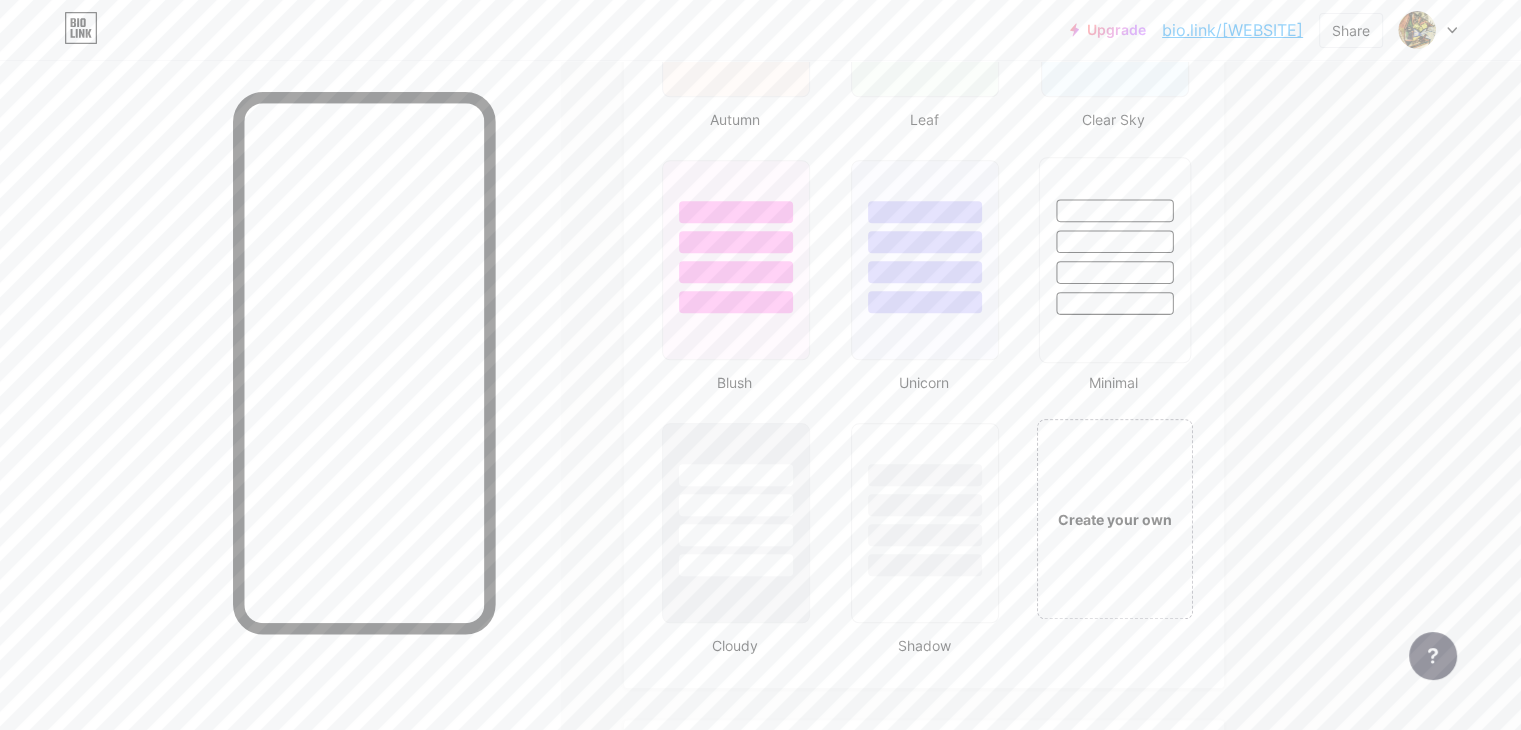 click at bounding box center (1114, 272) 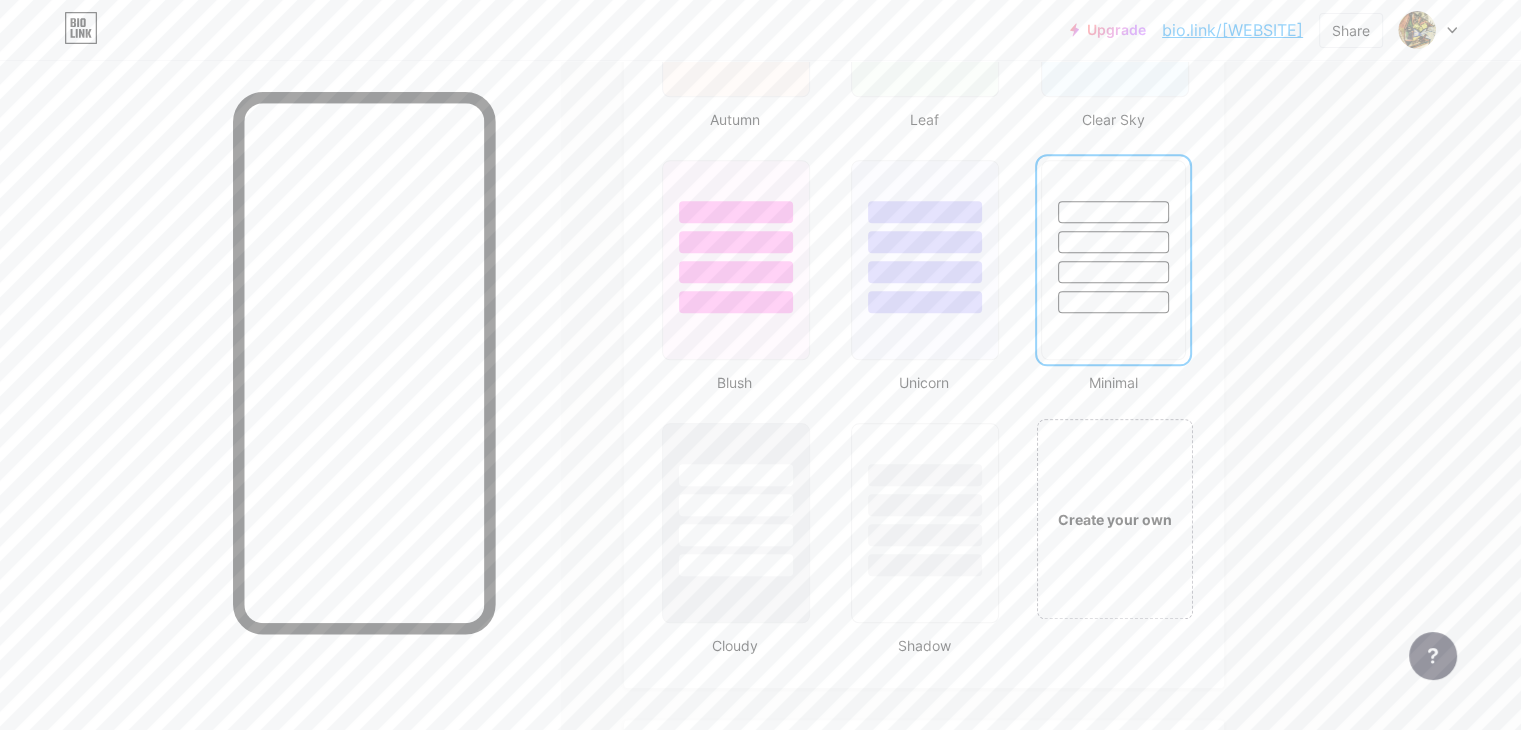 click at bounding box center [1113, 272] 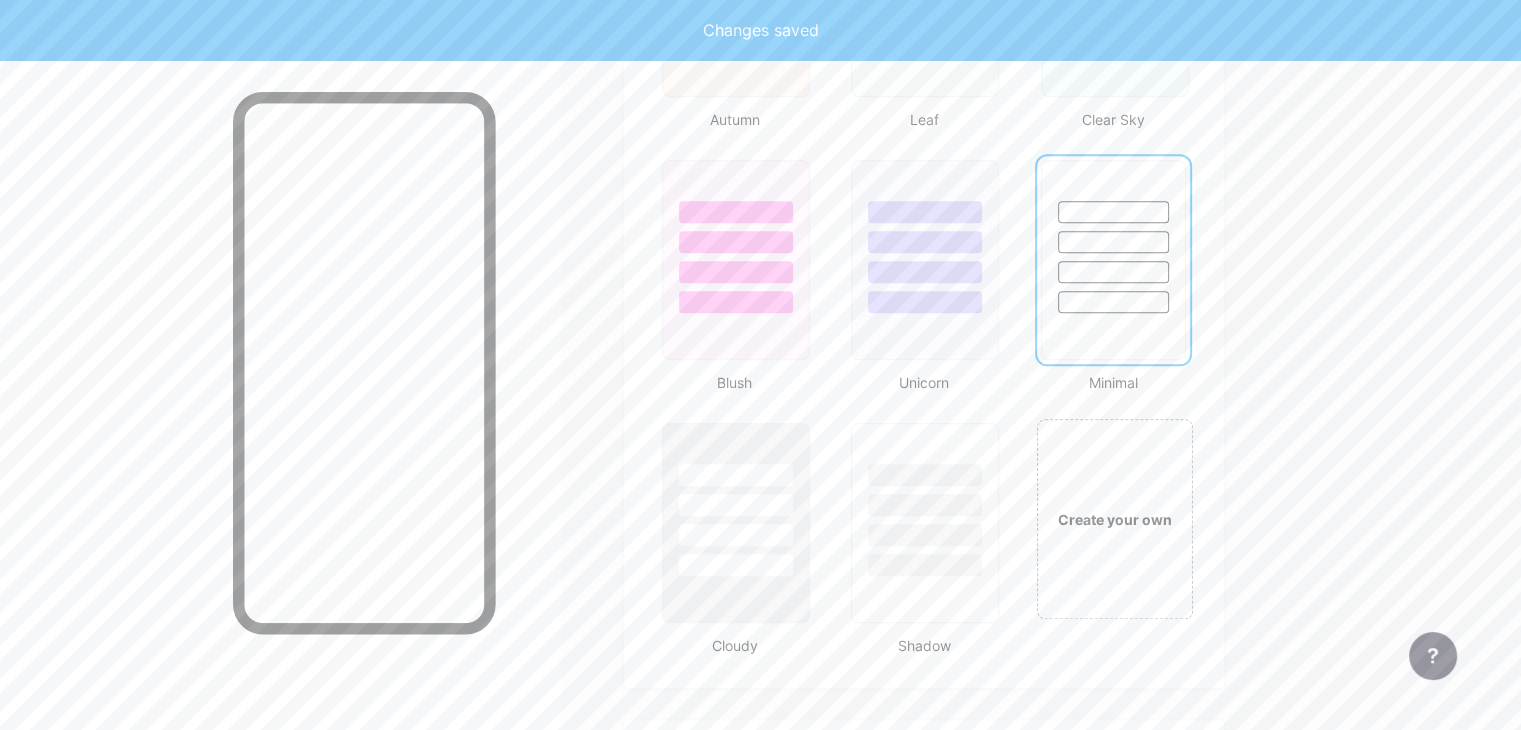 click at bounding box center (1113, 272) 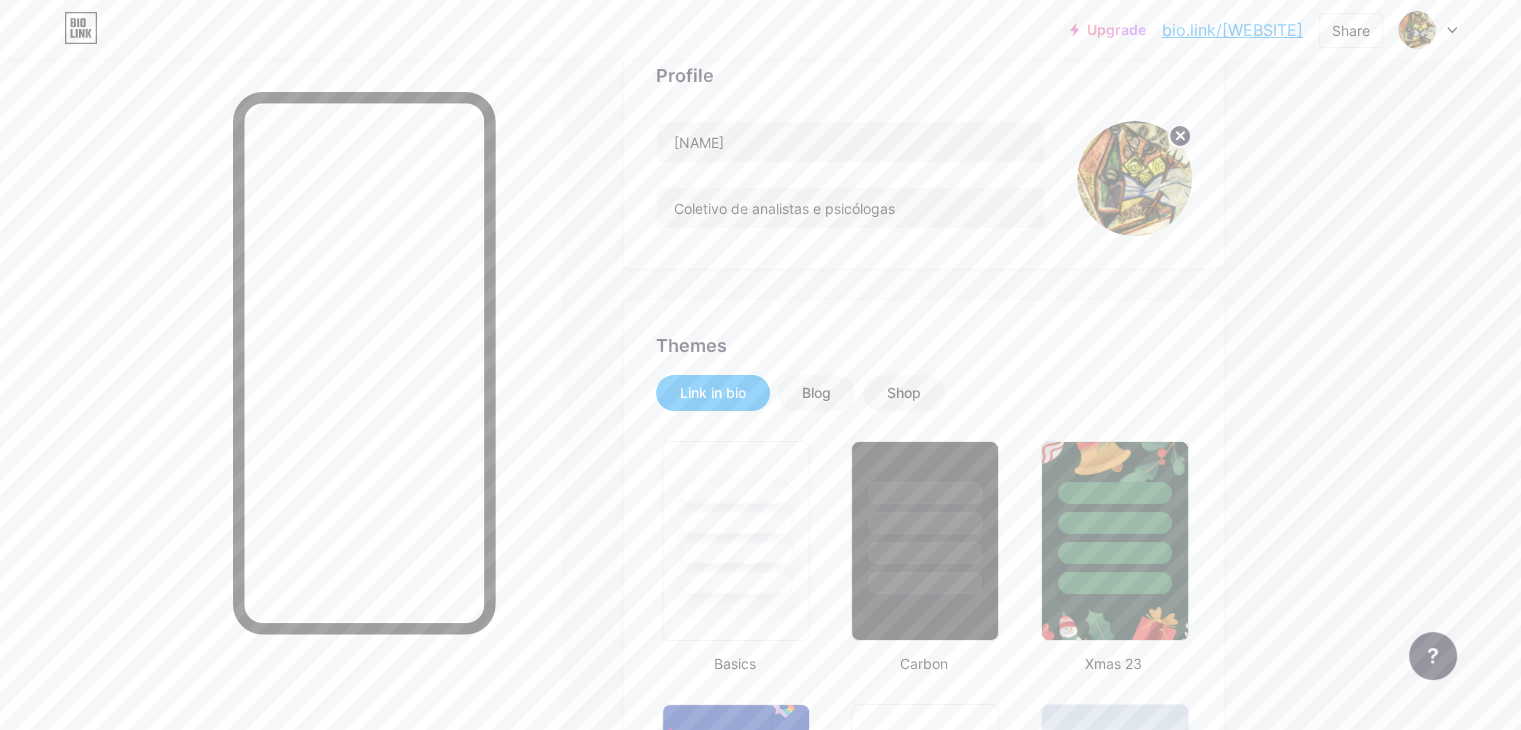 scroll, scrollTop: 0, scrollLeft: 0, axis: both 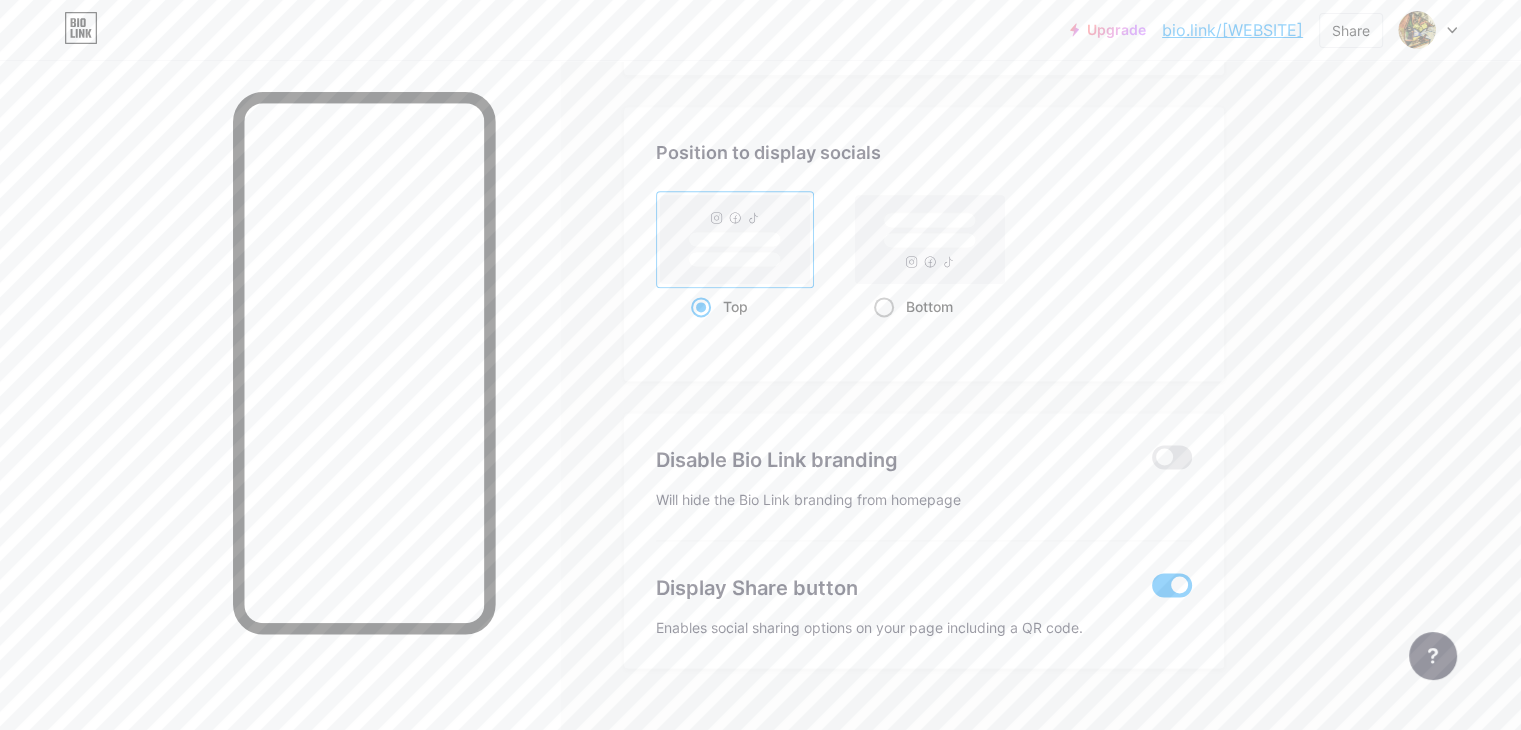 click 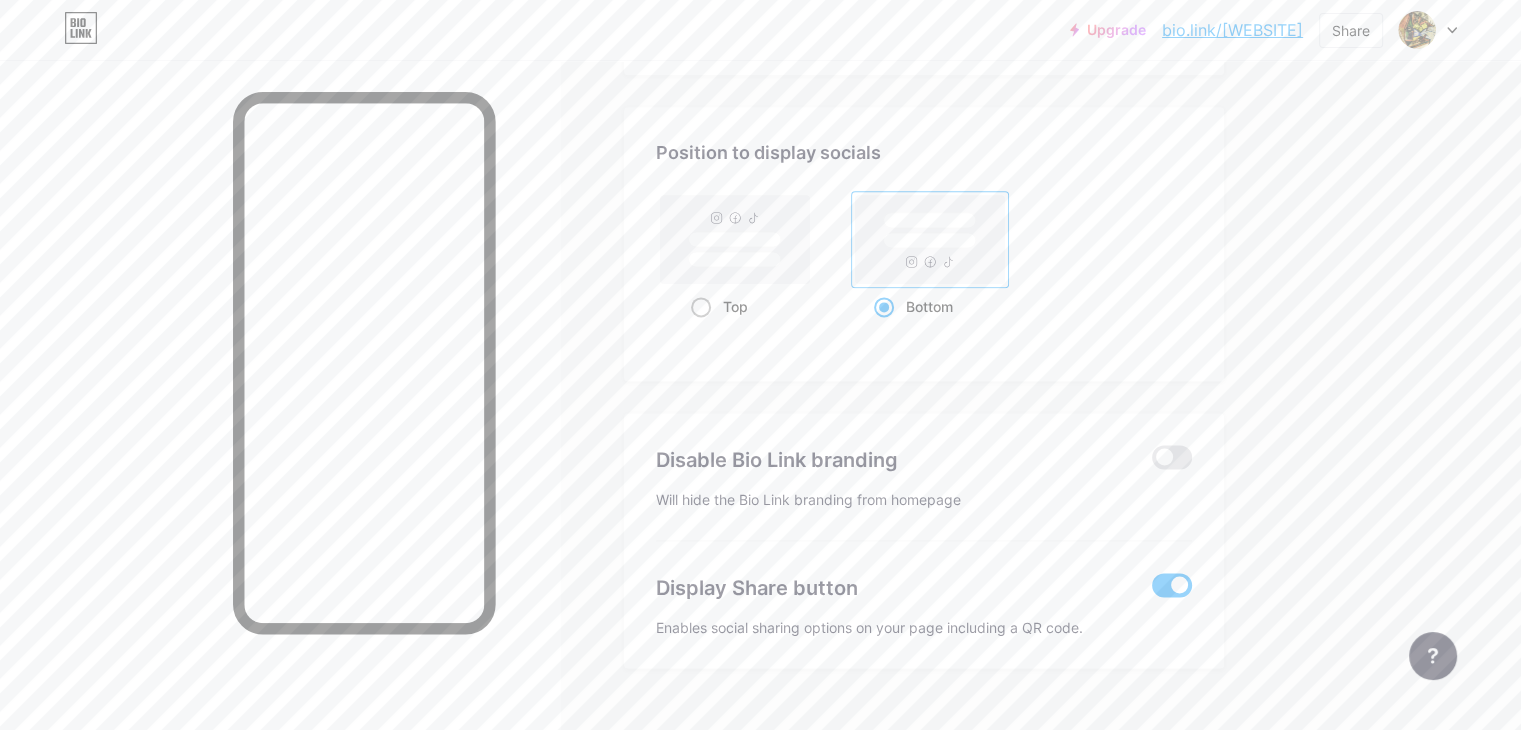 click 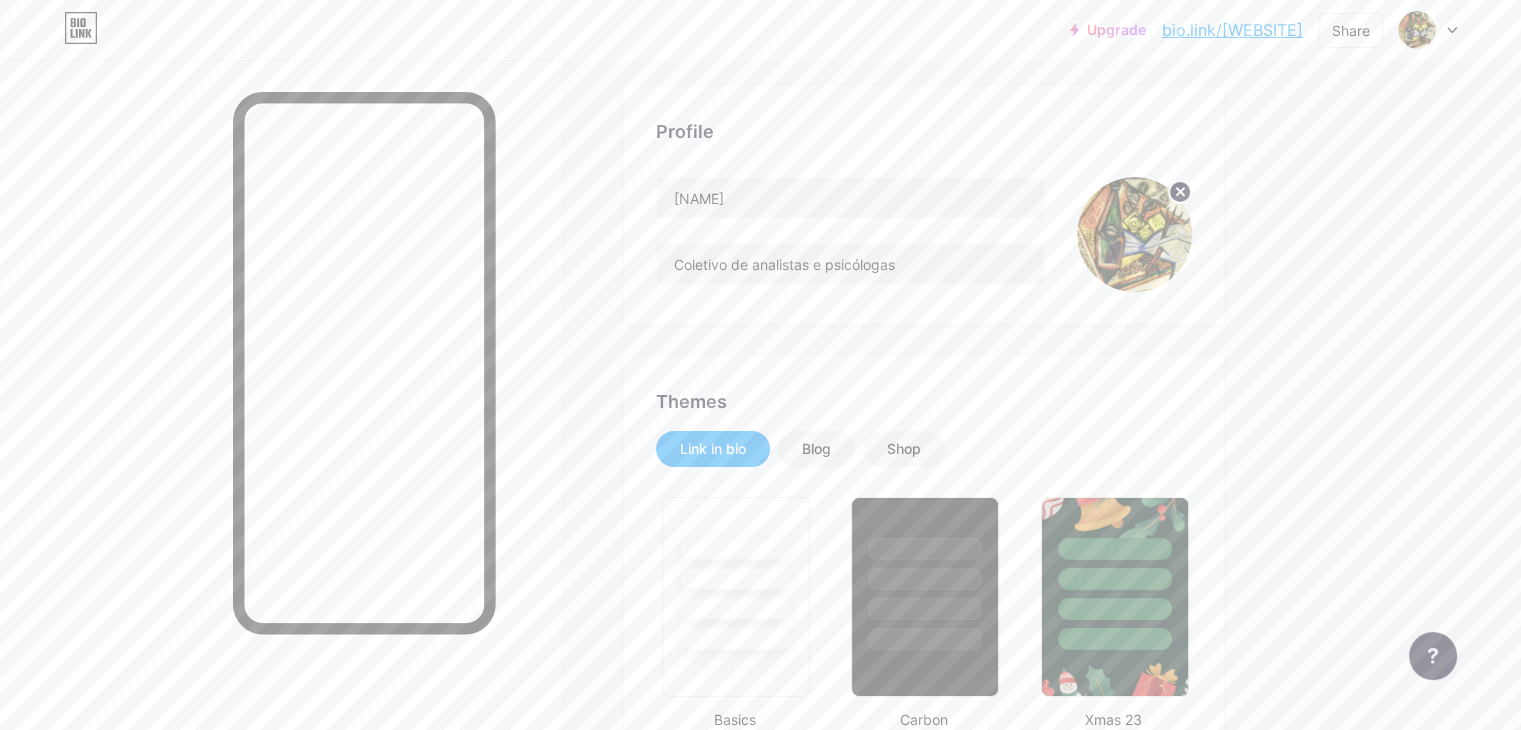 scroll, scrollTop: 72, scrollLeft: 0, axis: vertical 